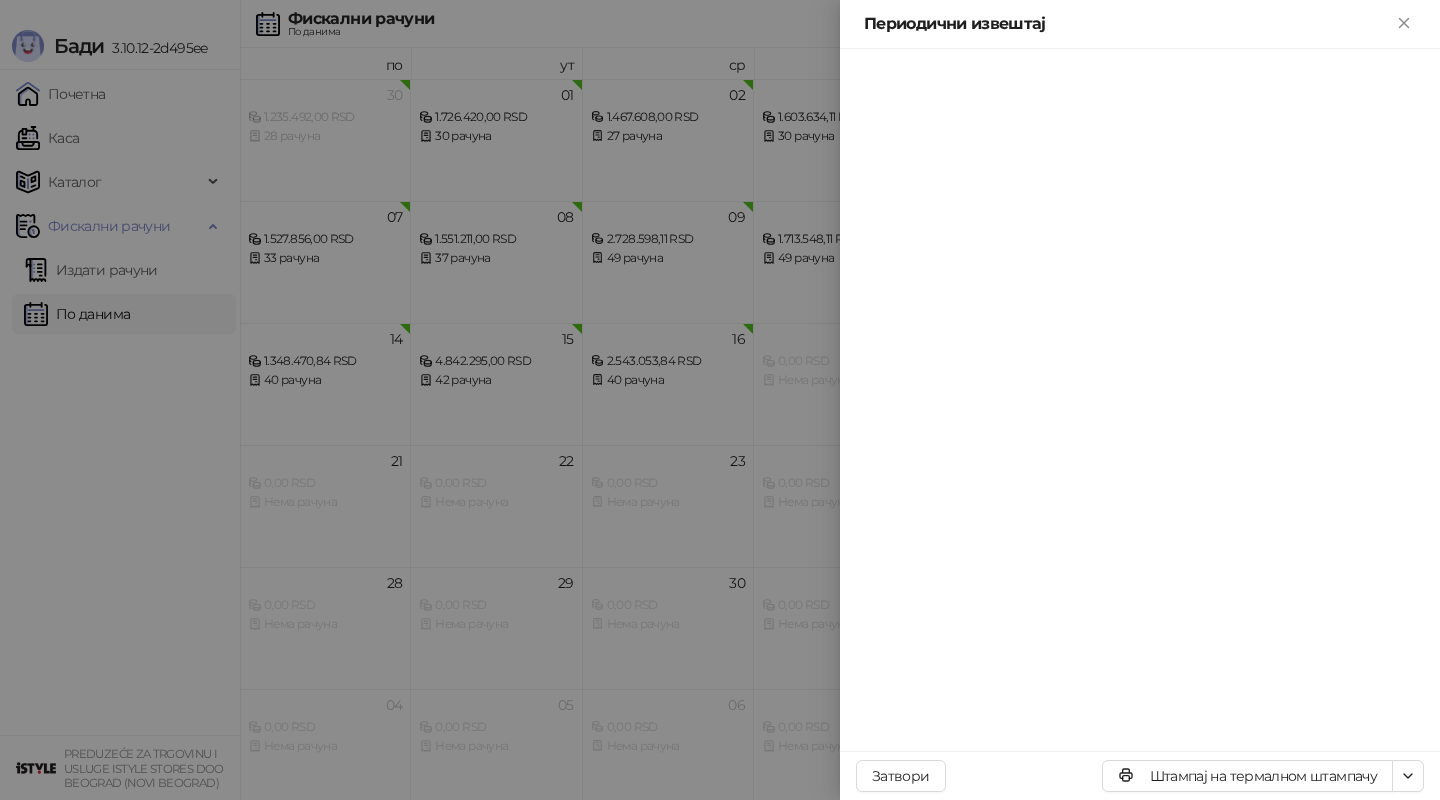 scroll, scrollTop: 0, scrollLeft: 0, axis: both 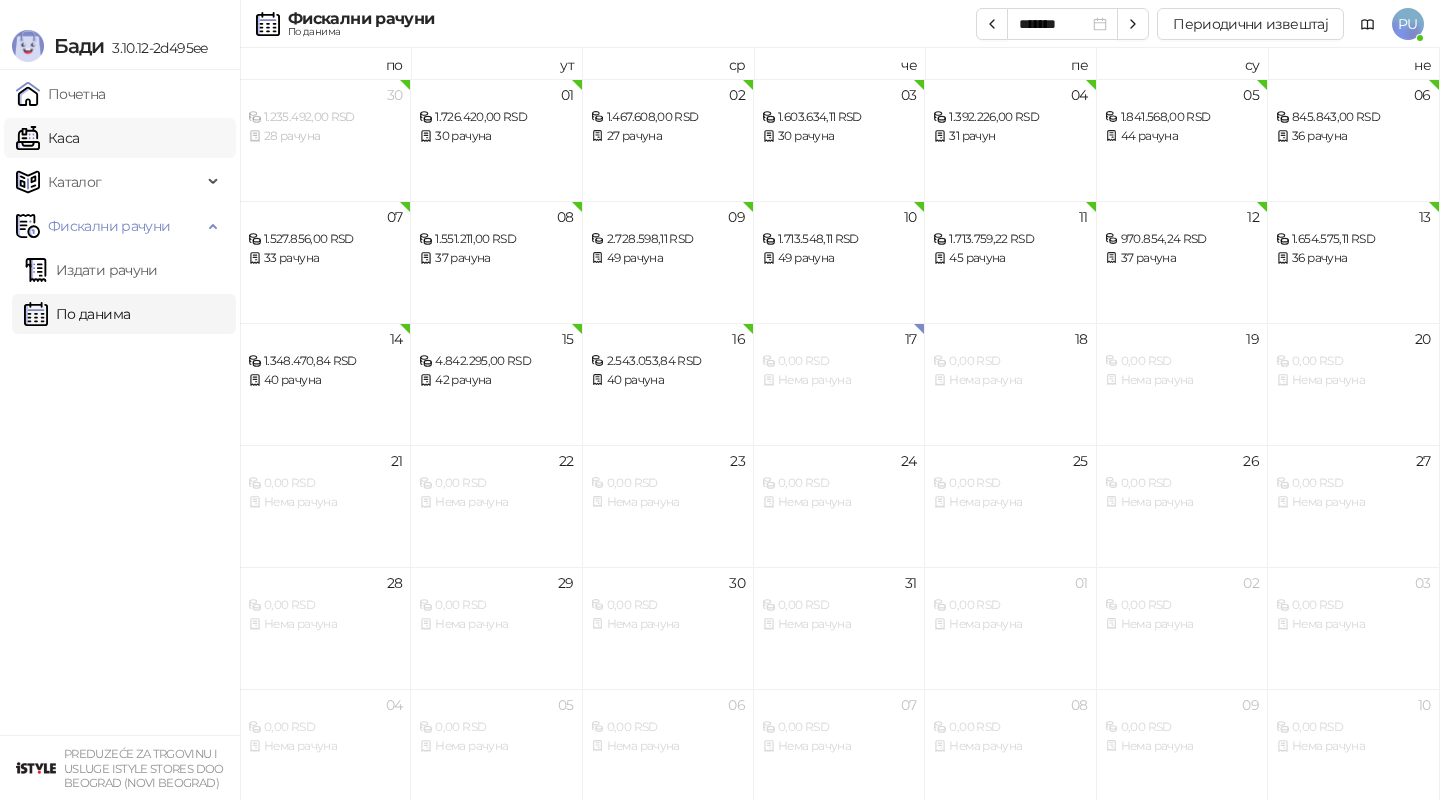 click on "Каса" at bounding box center [47, 138] 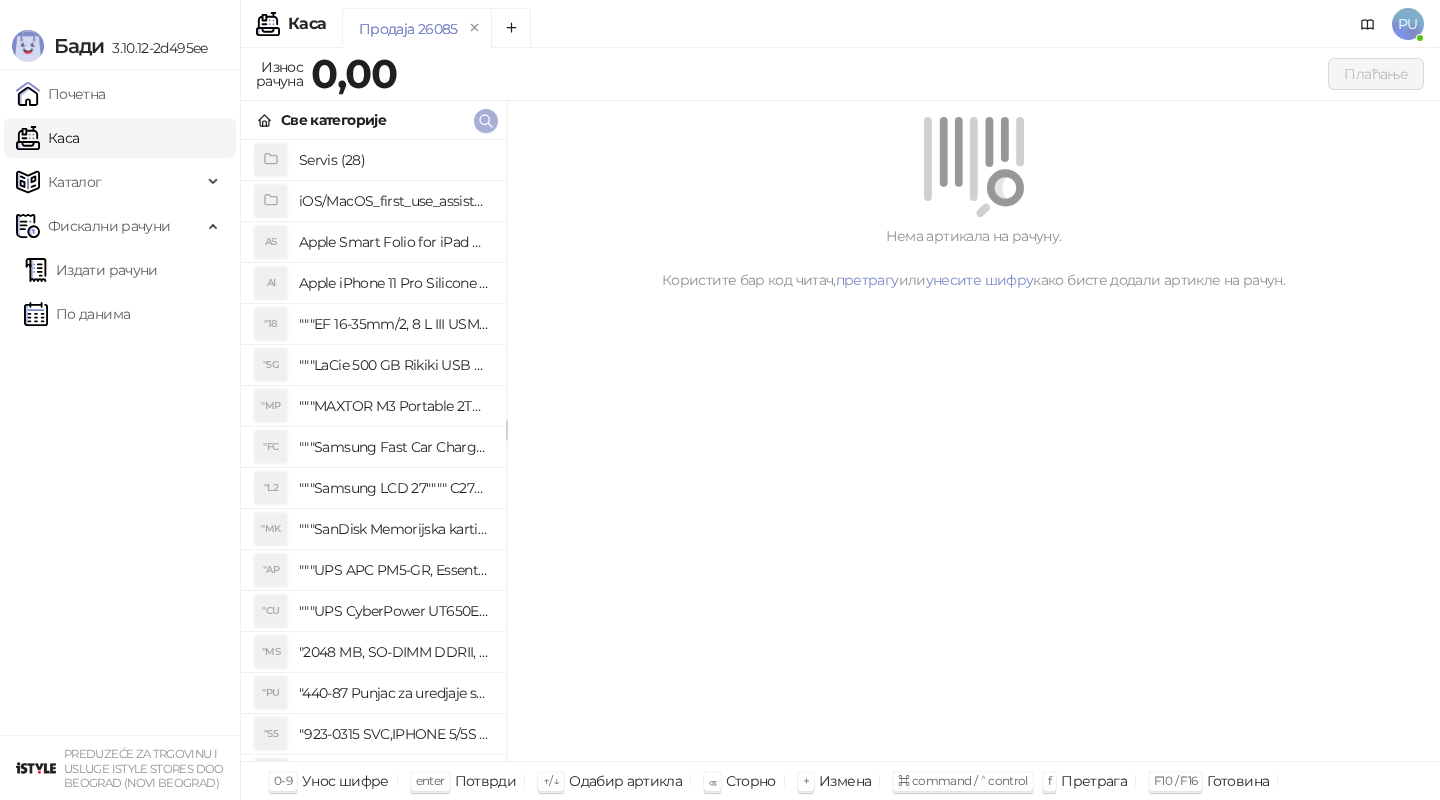 click 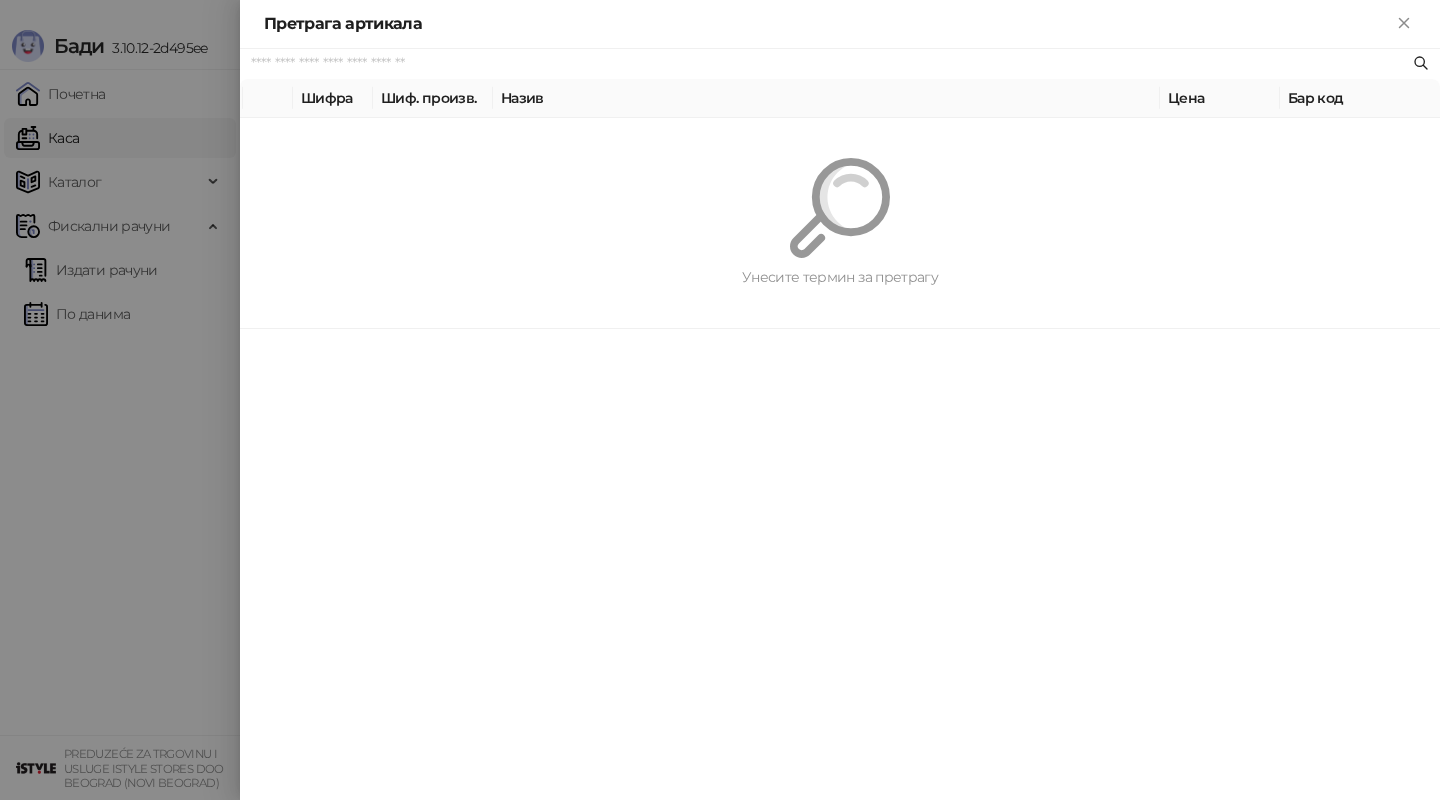 paste on "*********" 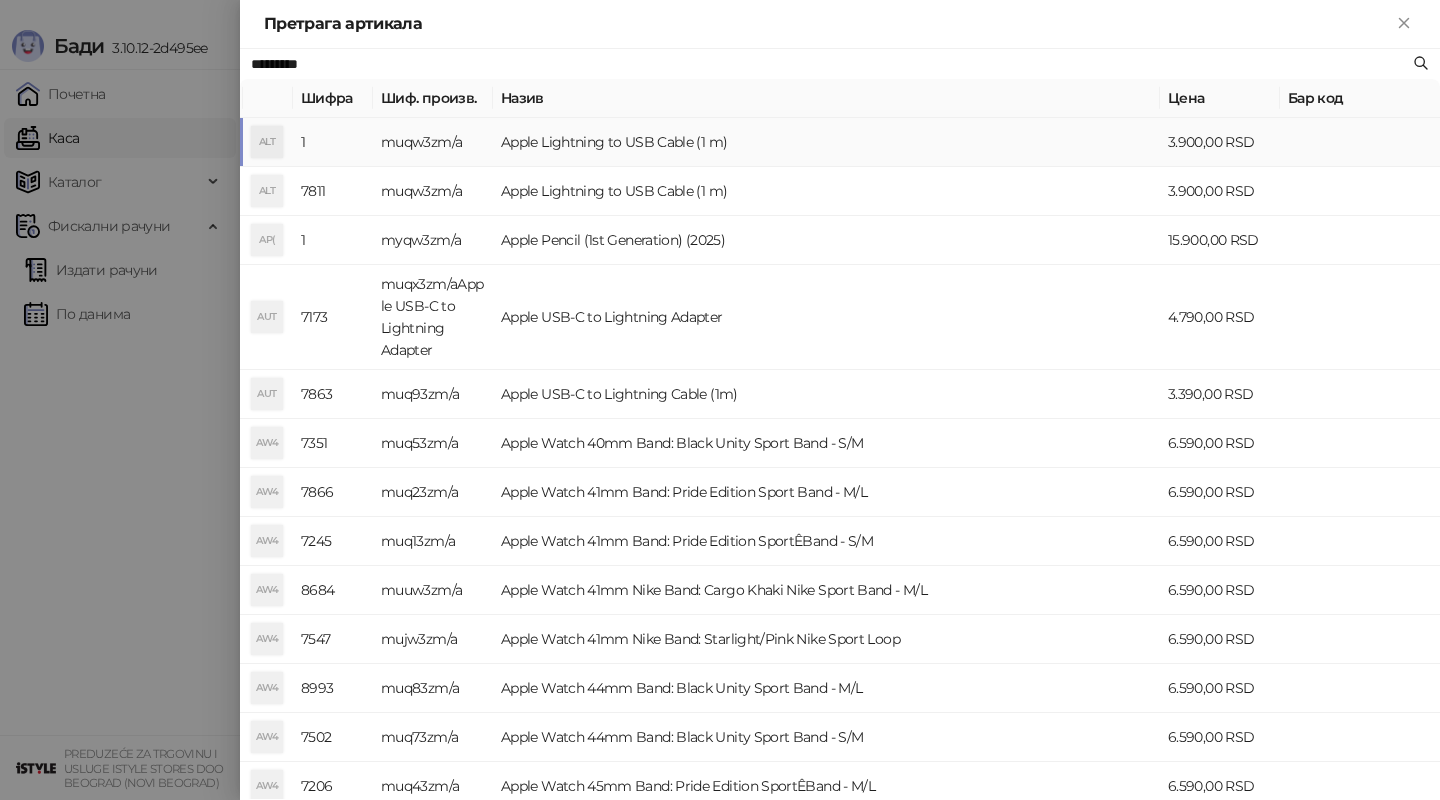 click on "Apple Lightning to USB Cable (1 m)" at bounding box center (826, 142) 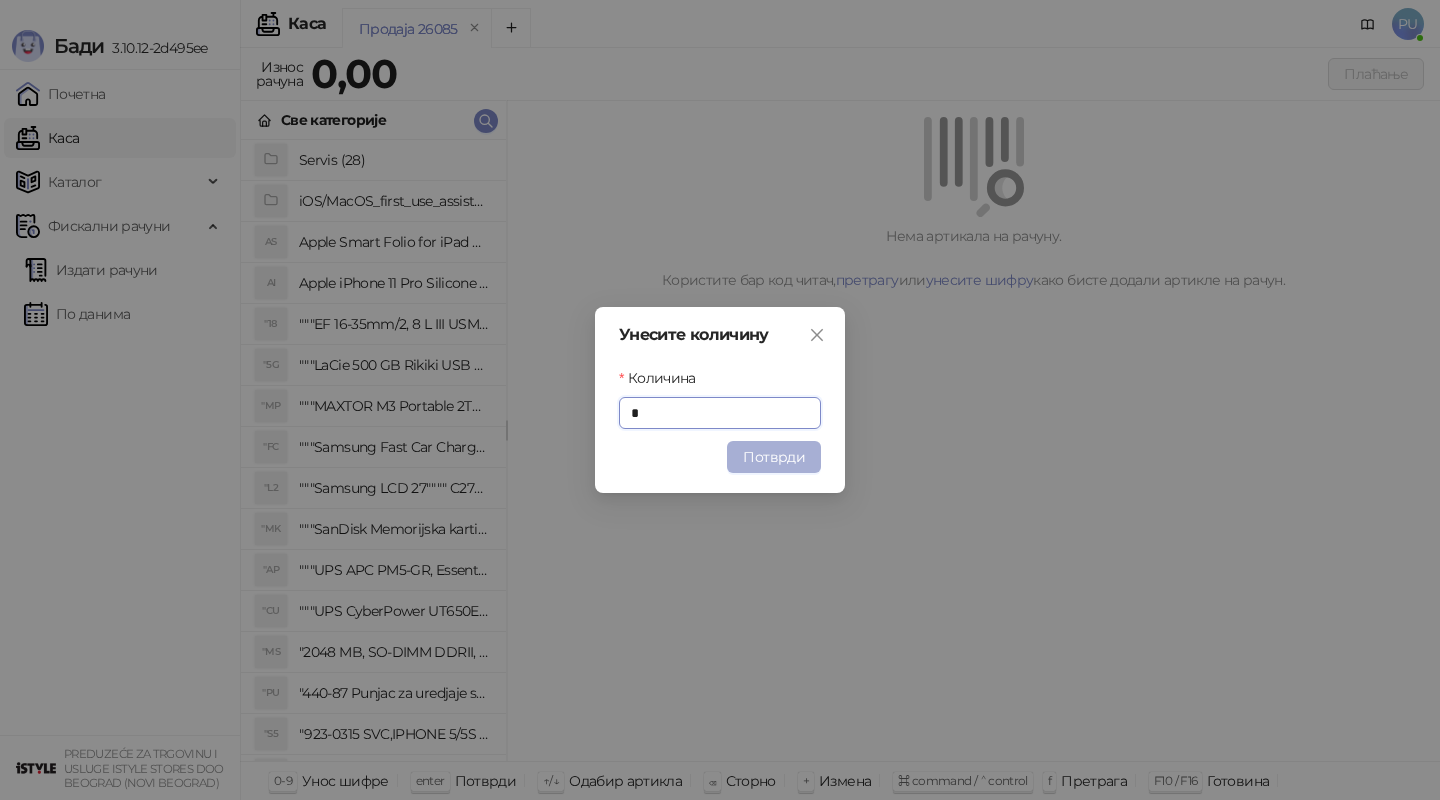 click on "Потврди" at bounding box center (774, 457) 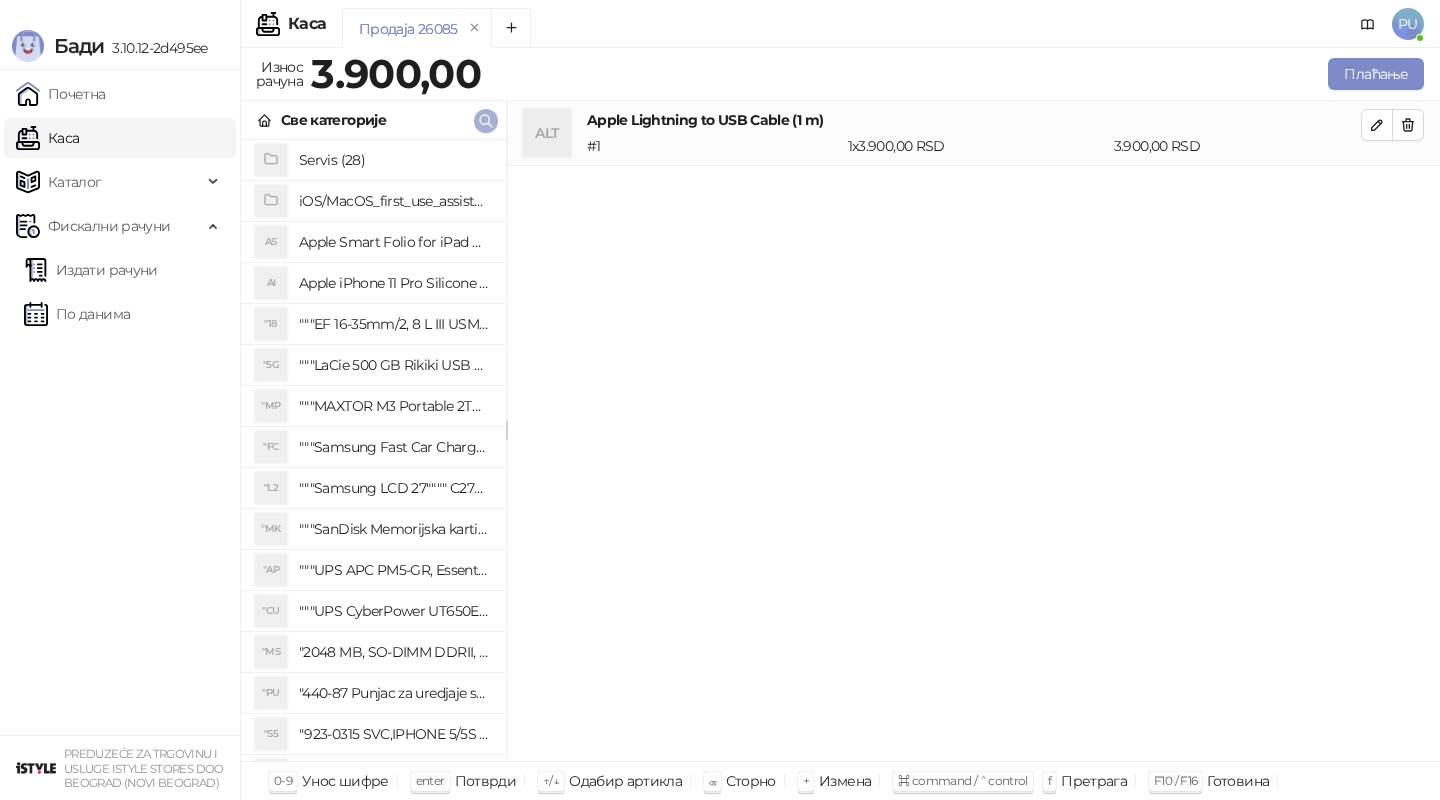 click 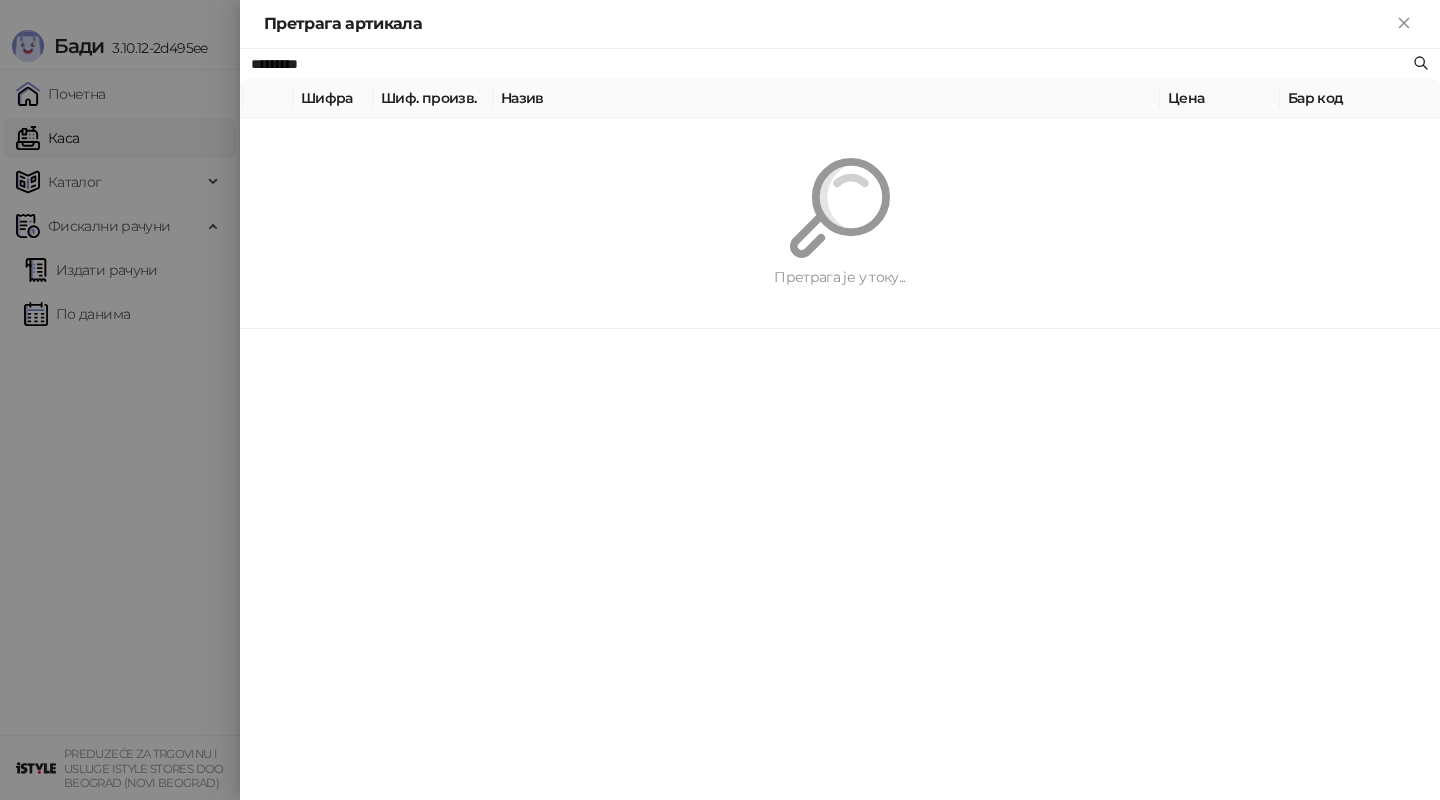 paste 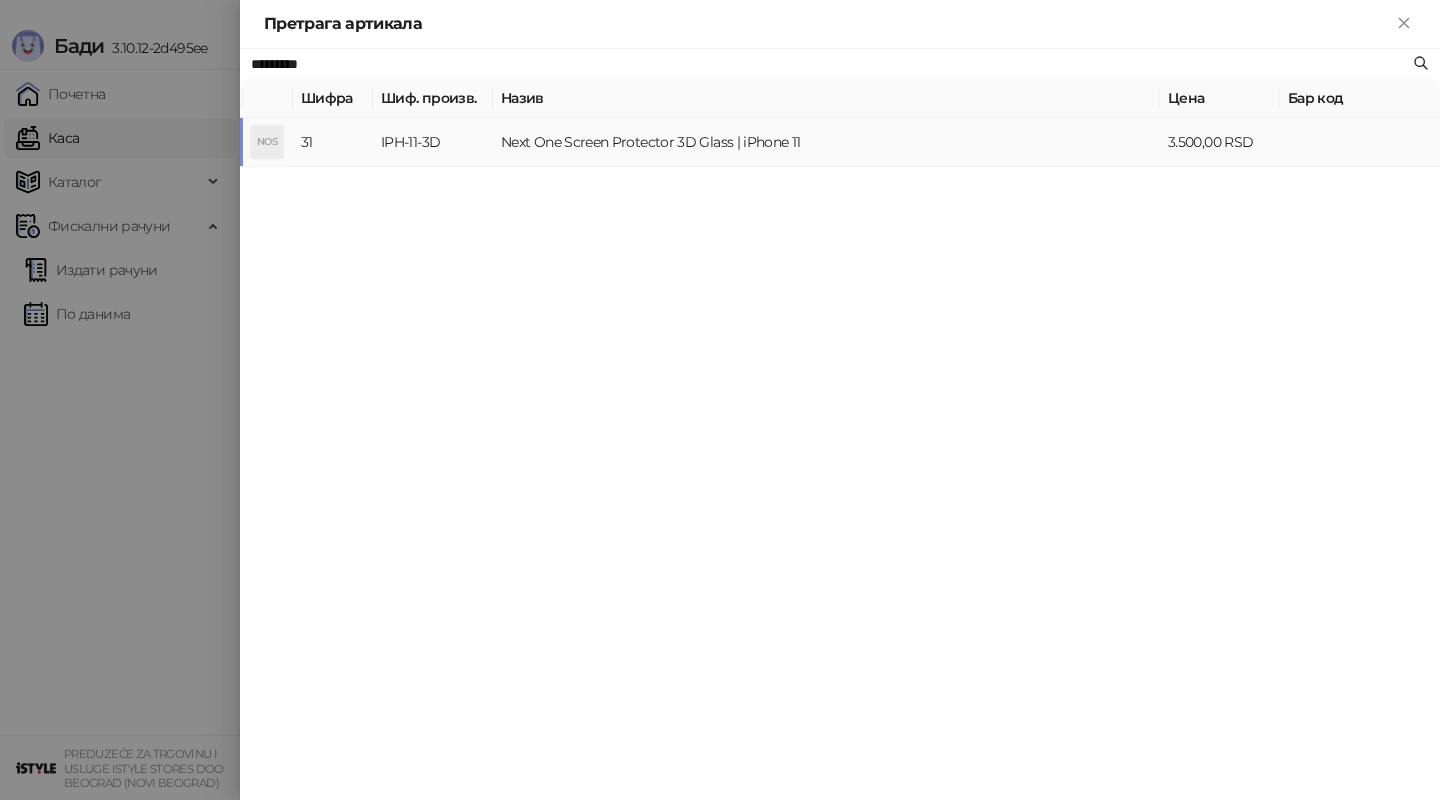 click on "Next One Screen Protector 3D Glass | iPhone 11" at bounding box center (826, 142) 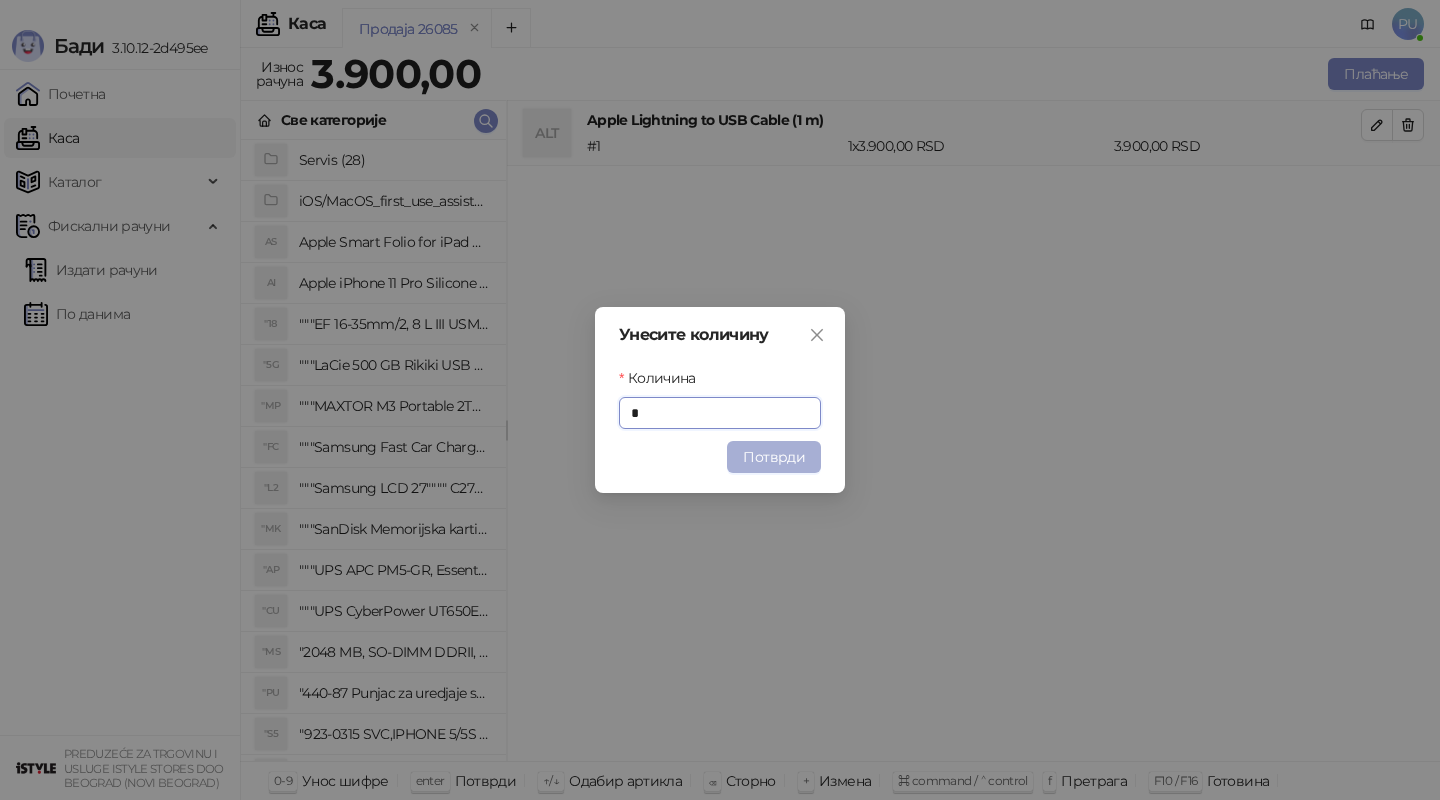 click on "Потврди" at bounding box center [774, 457] 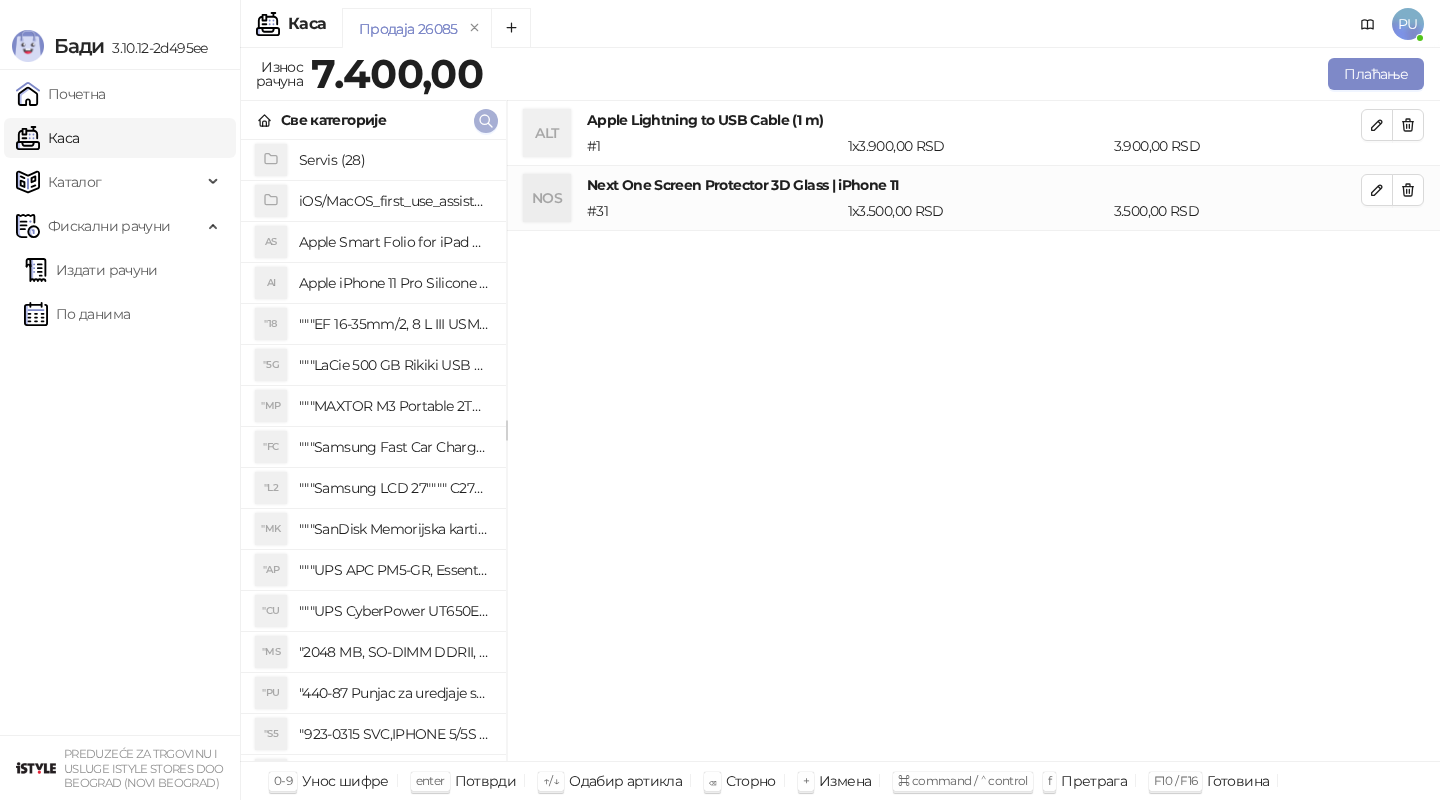 click 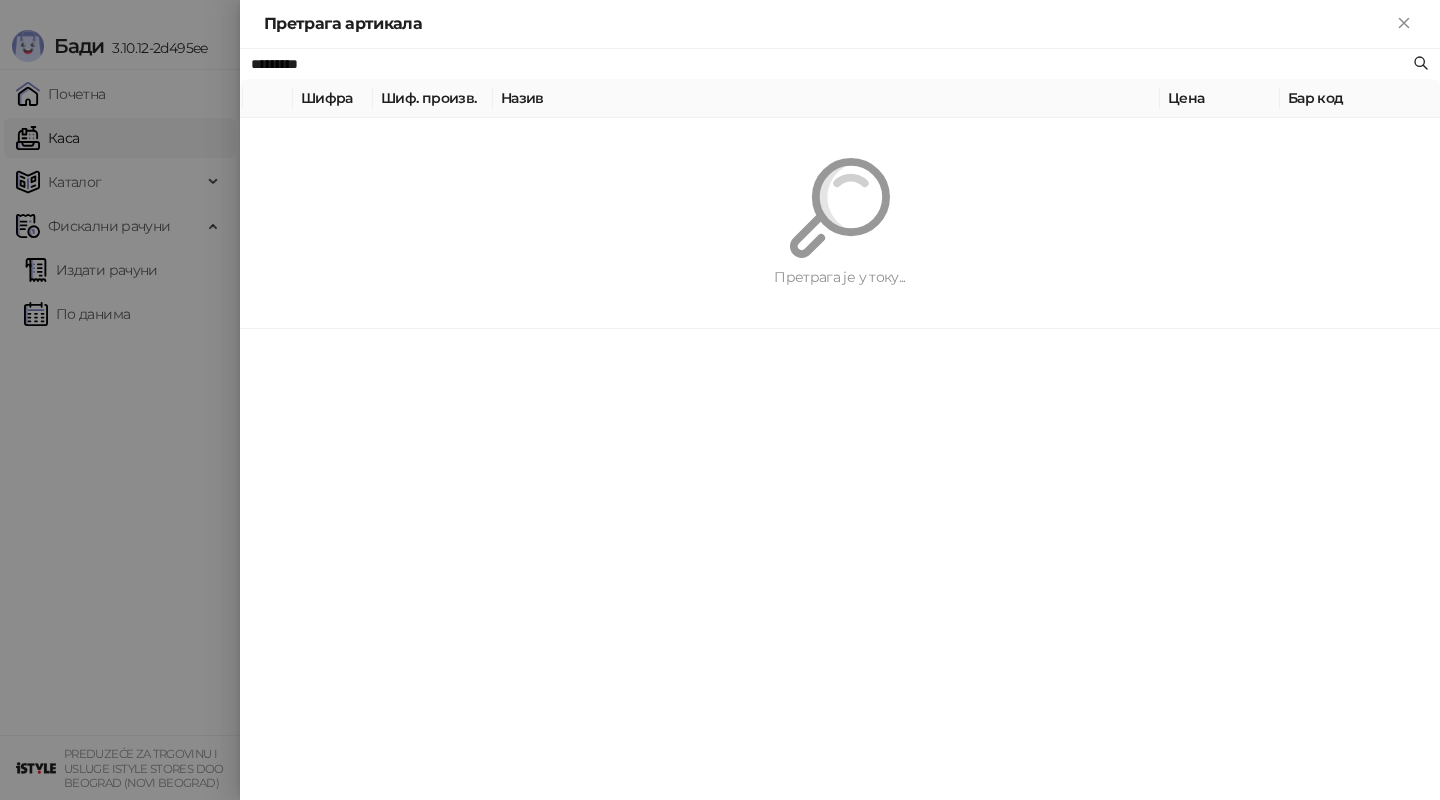 paste on "**********" 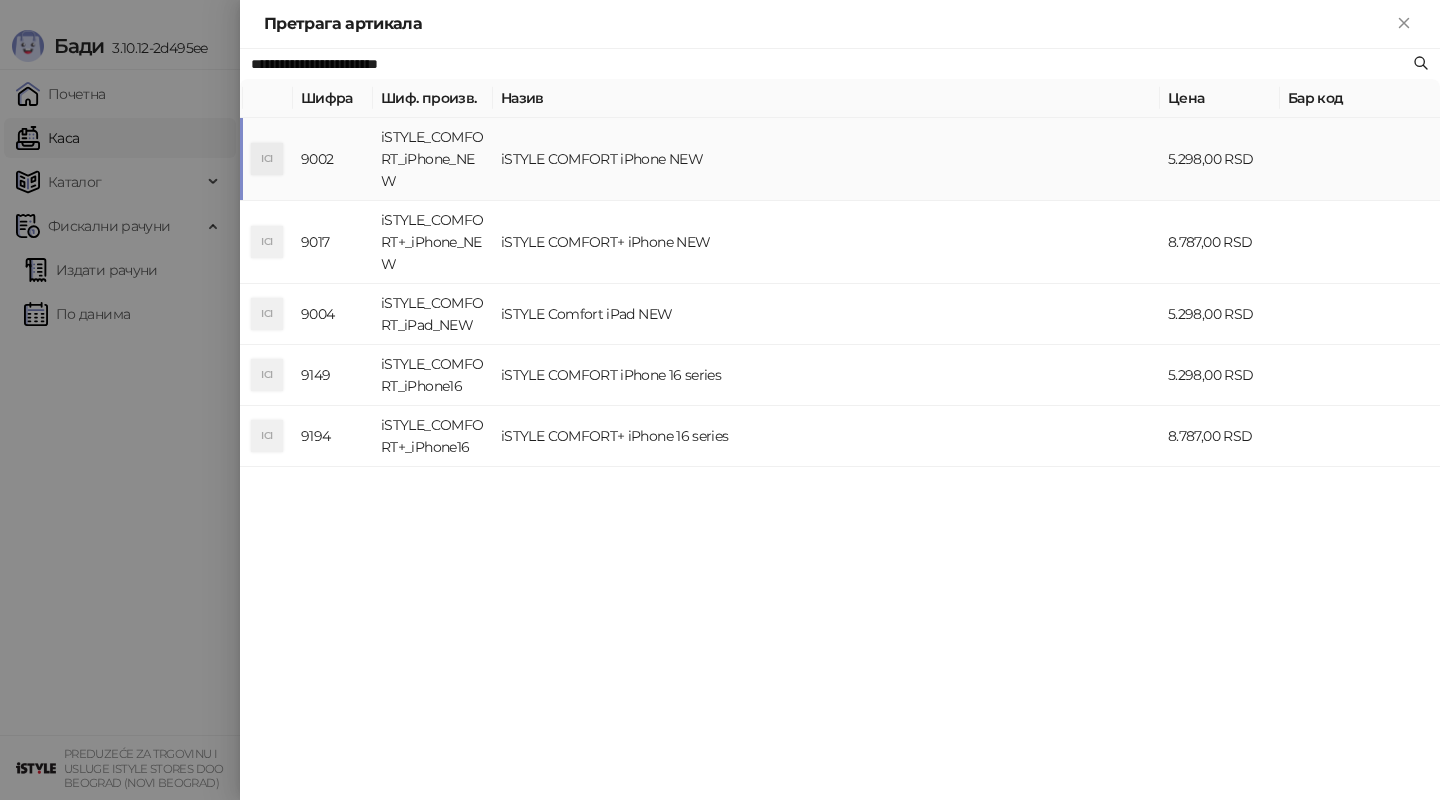 type on "**********" 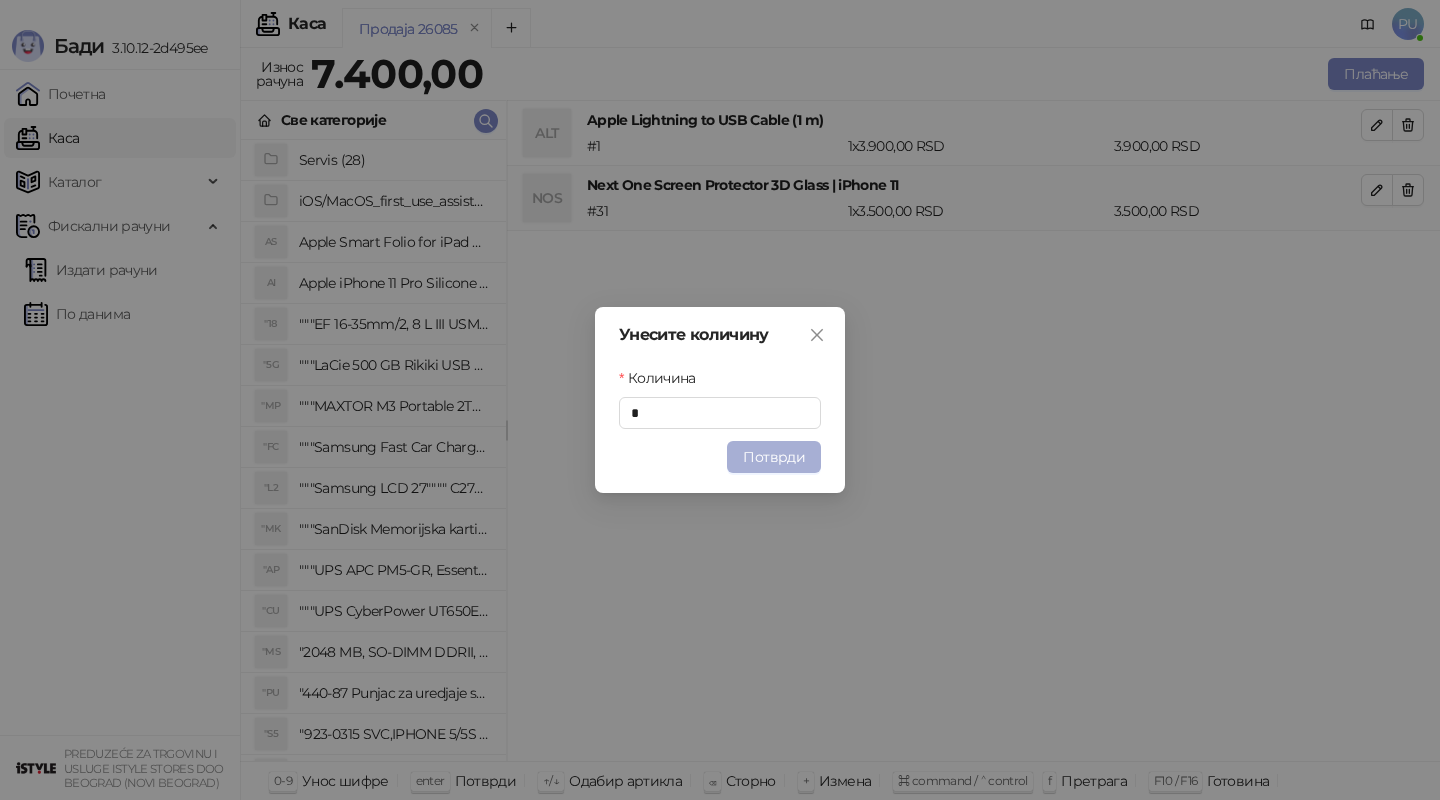 click on "Потврди" at bounding box center (774, 457) 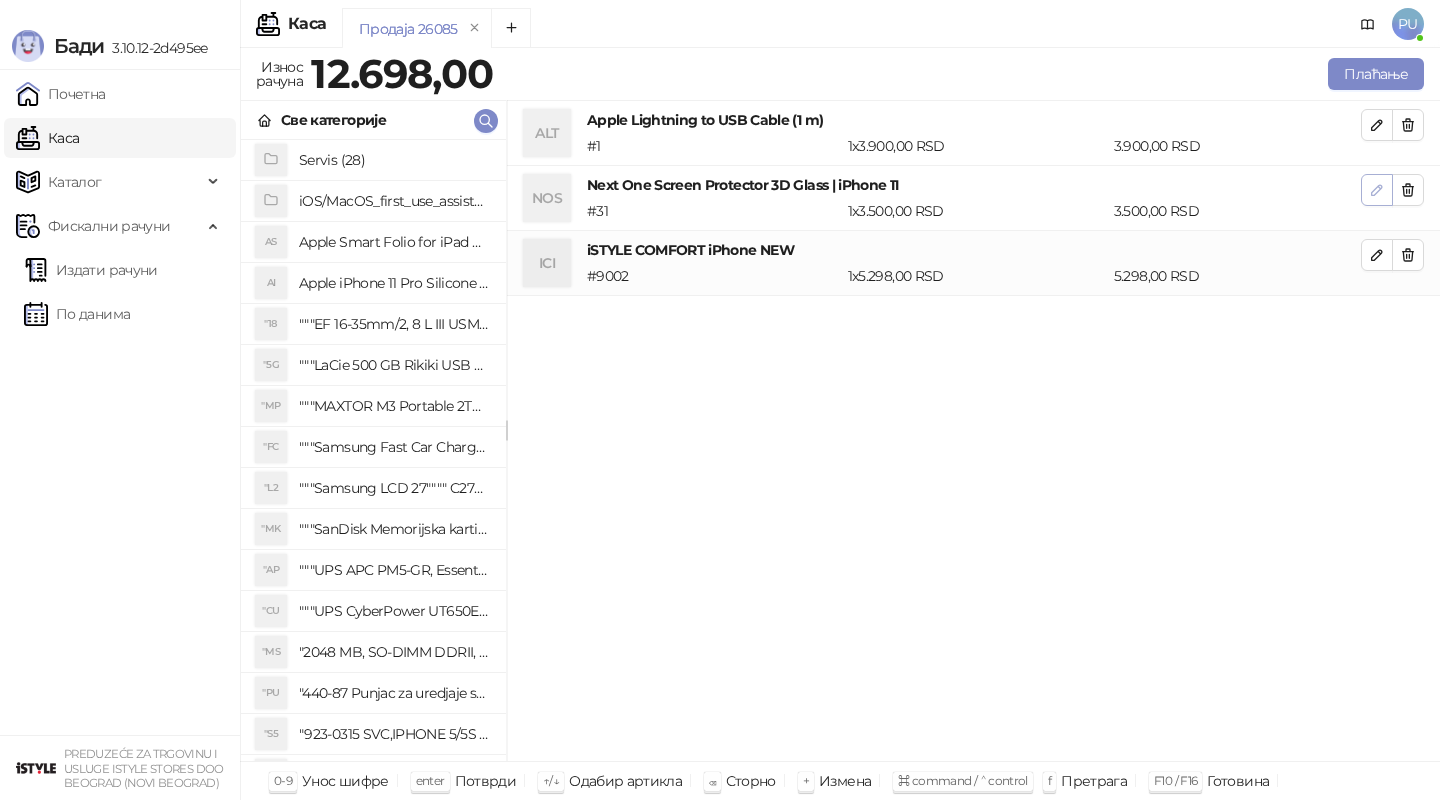 click 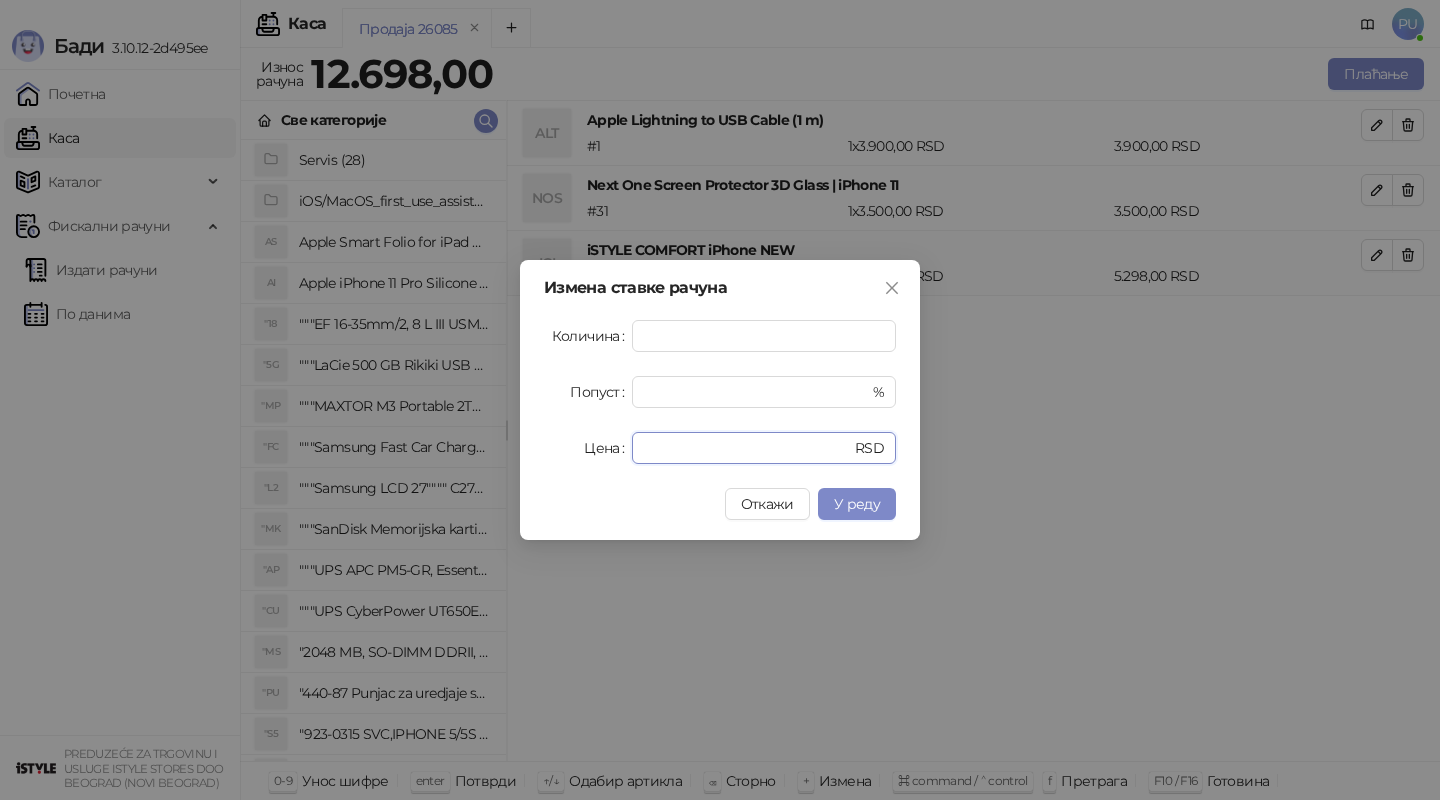 drag, startPoint x: 750, startPoint y: 446, endPoint x: 475, endPoint y: 446, distance: 275 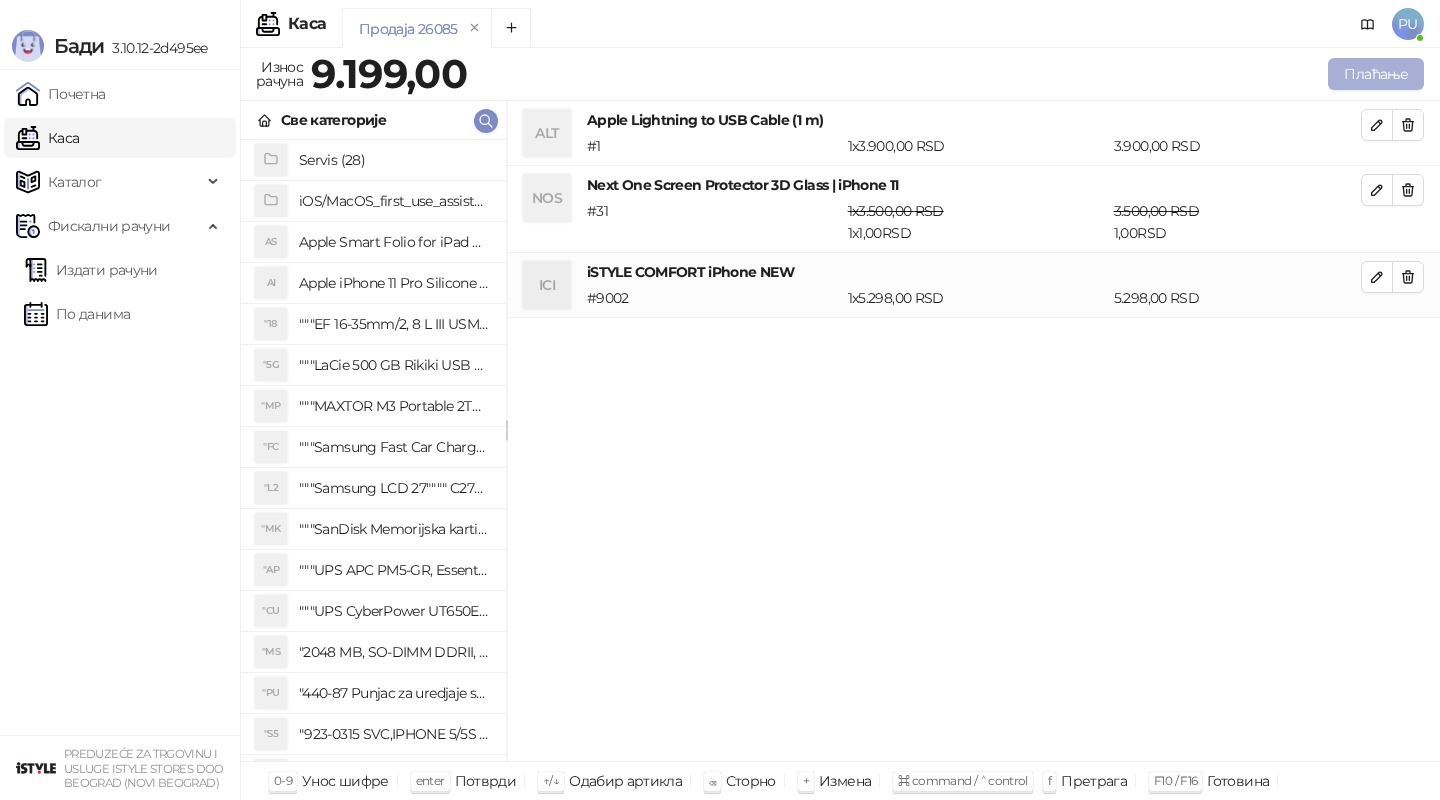 click on "Плаћање" at bounding box center [1376, 74] 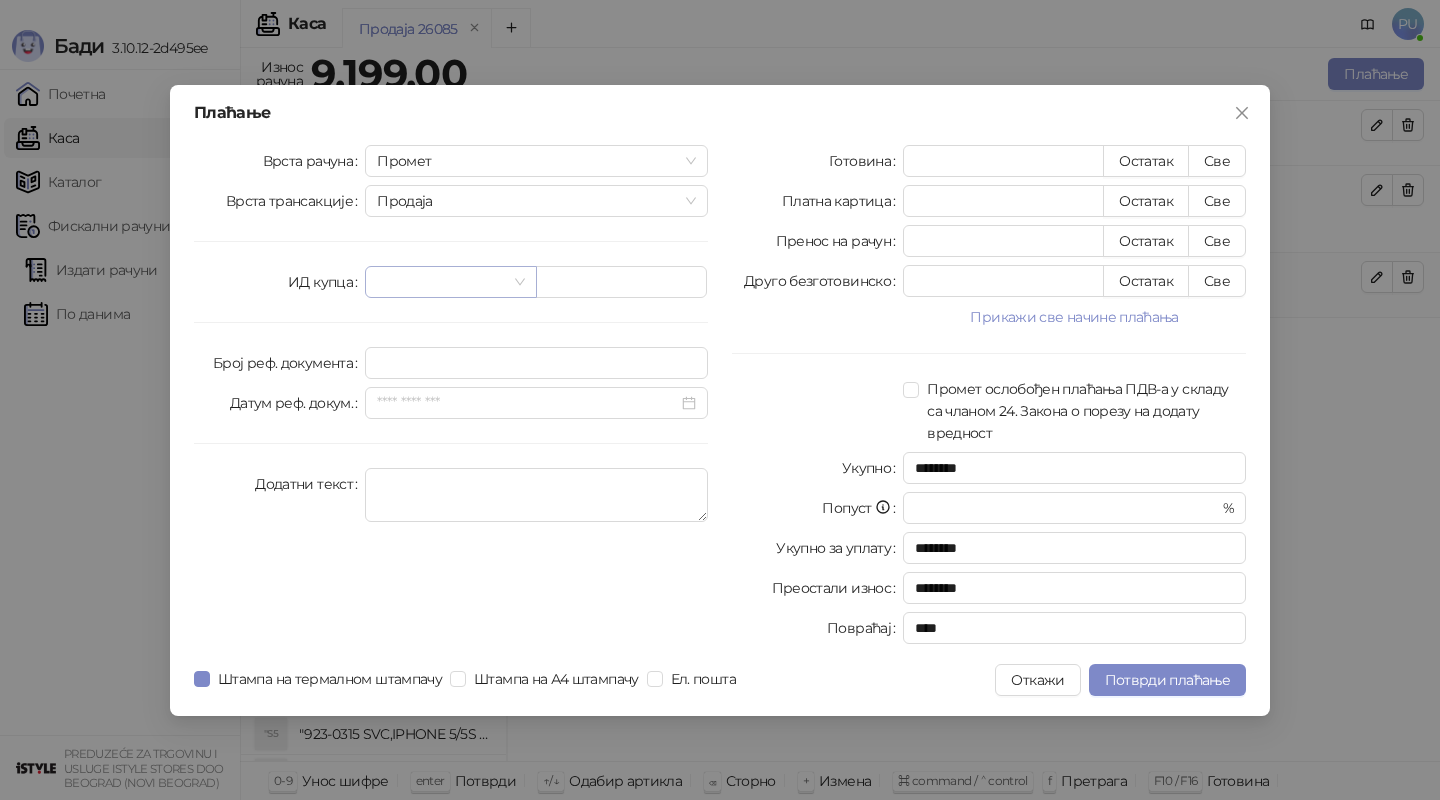 click at bounding box center [441, 282] 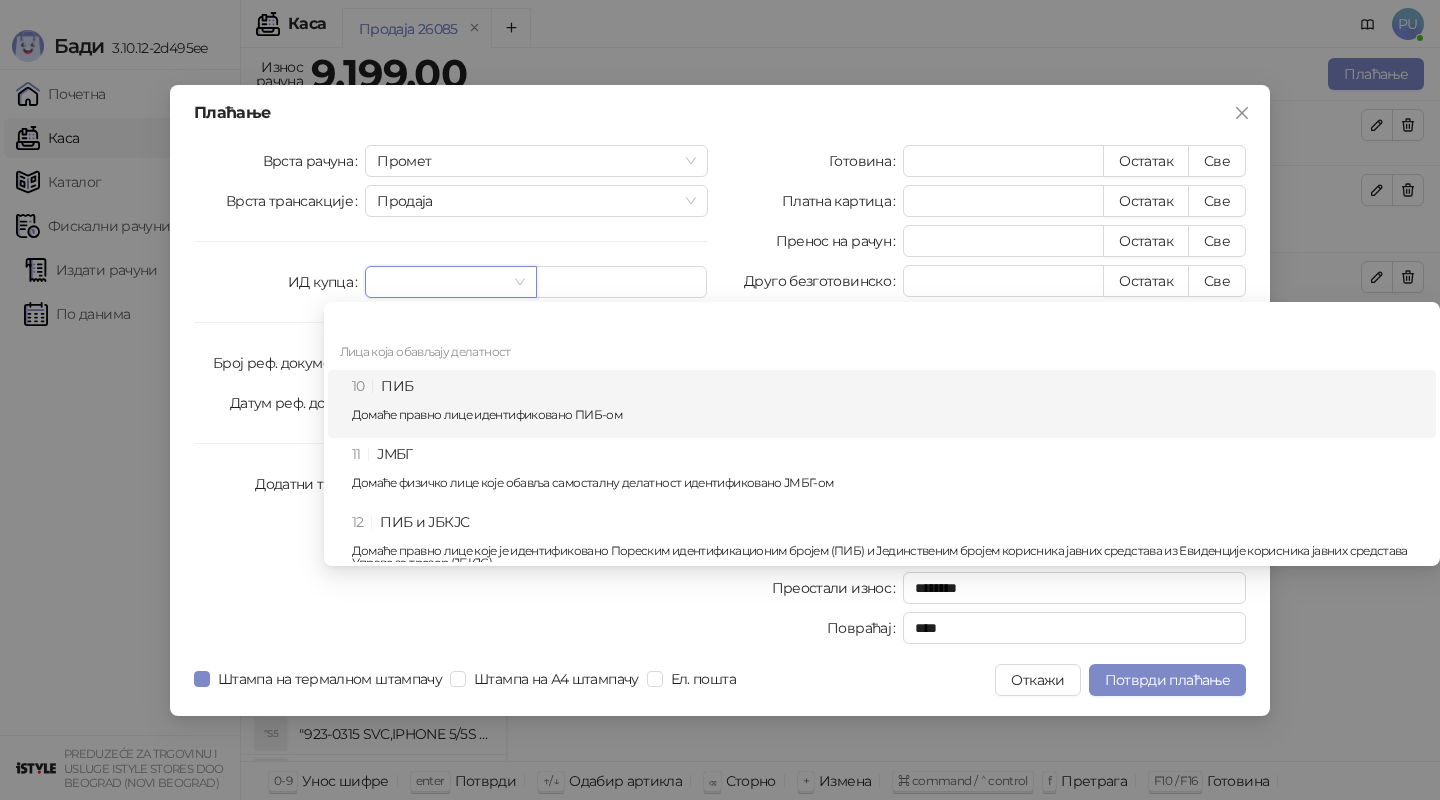 click on "10 ПИБ Домаће правно лице идентификовано ПИБ-ом" at bounding box center [888, 404] 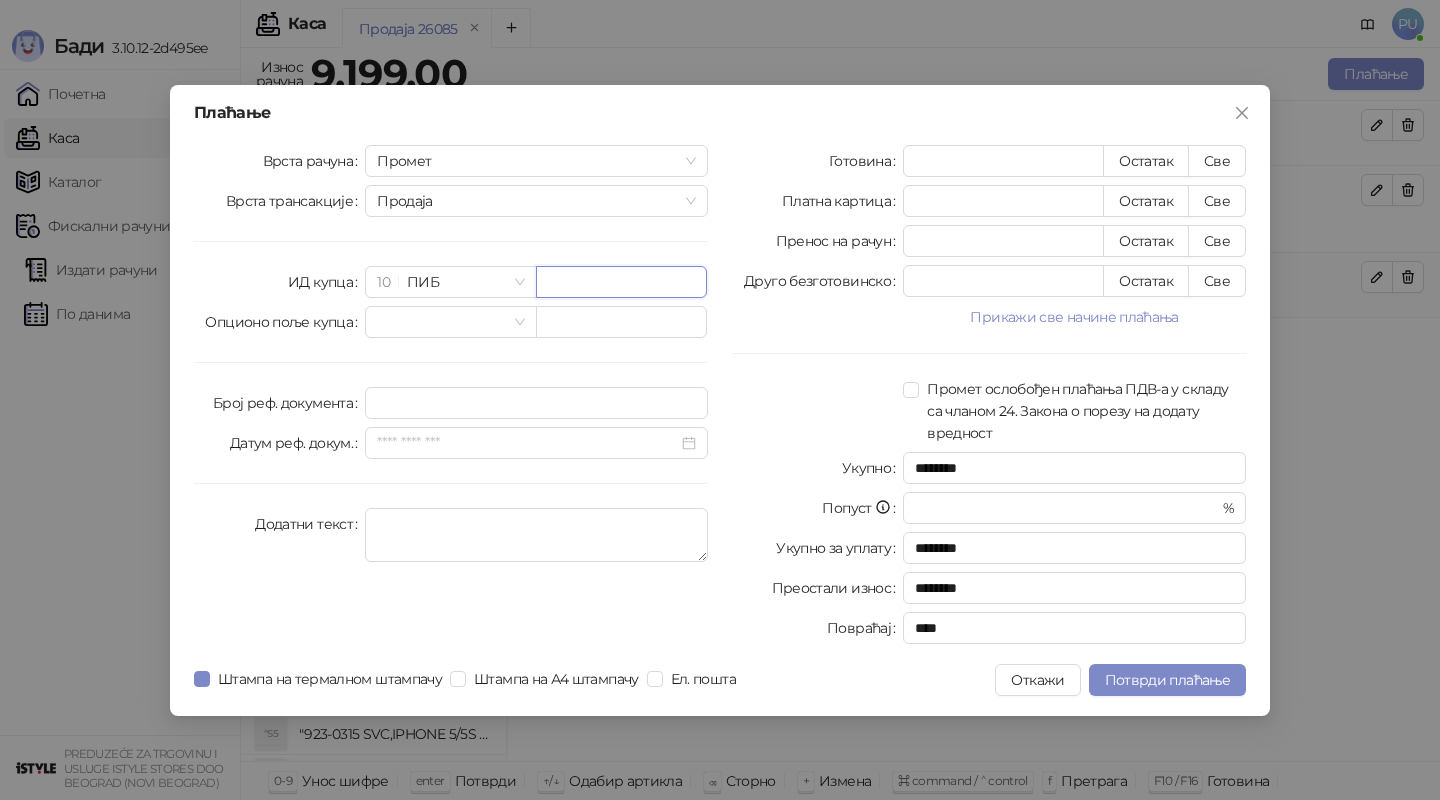 paste on "*********" 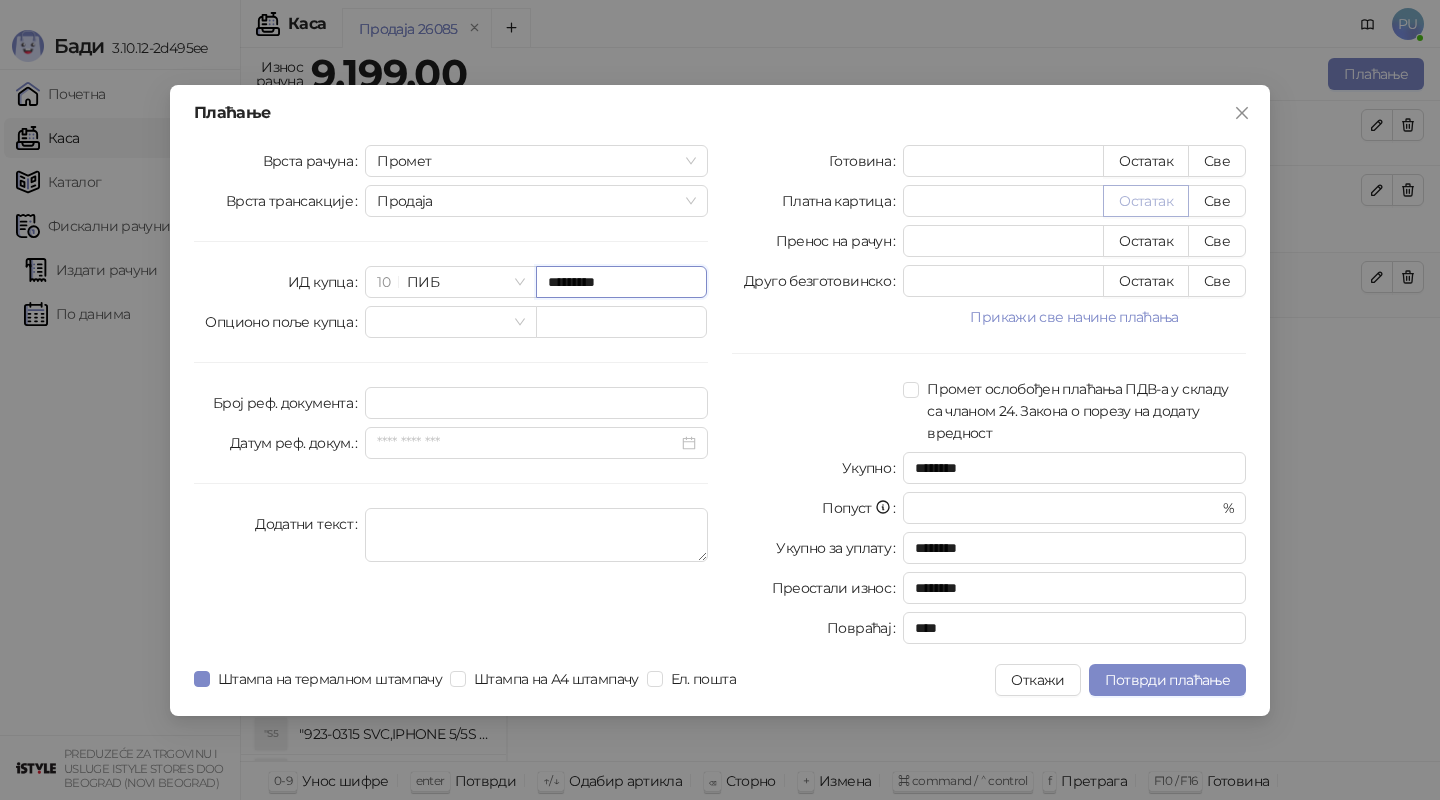 type on "*********" 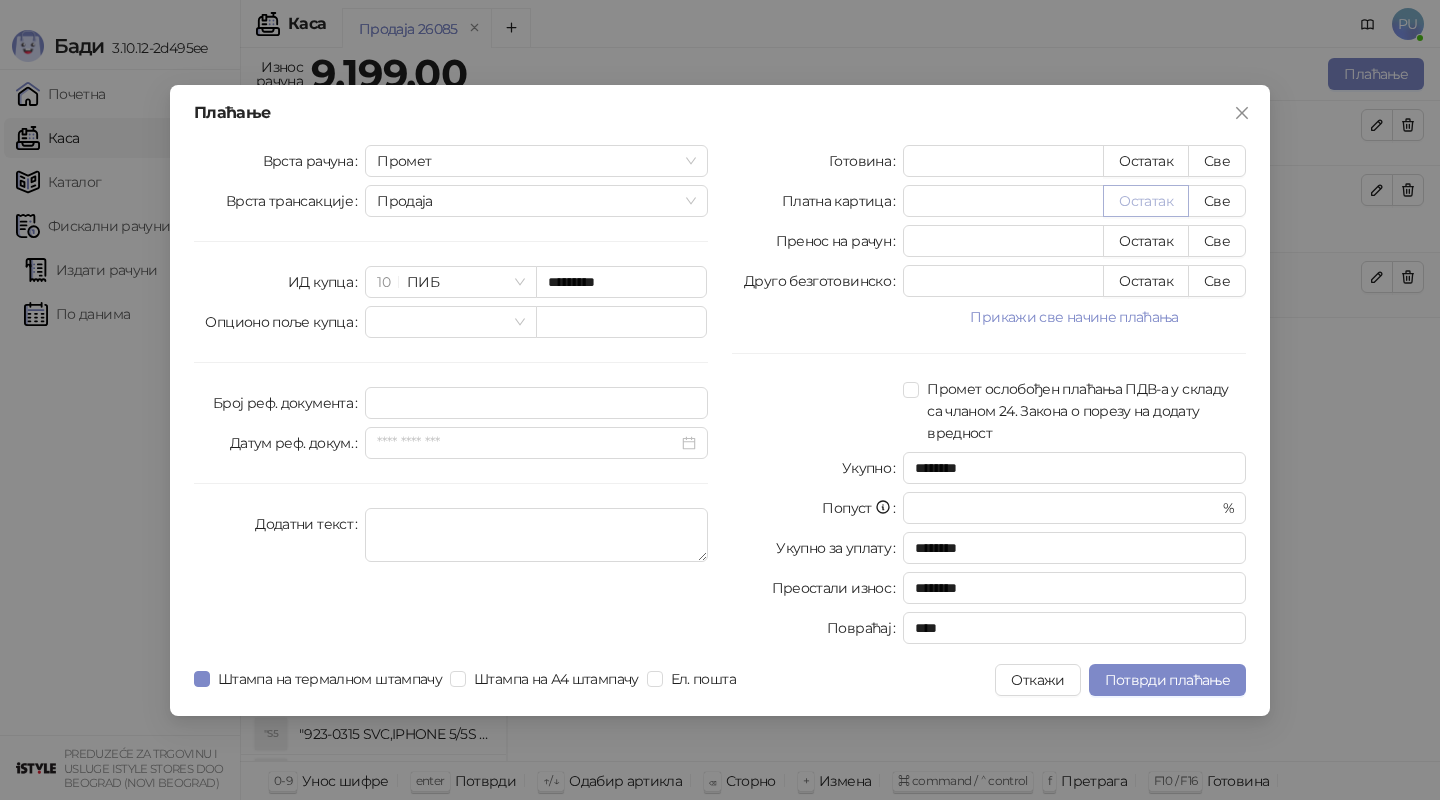 click on "Остатак" at bounding box center [1146, 201] 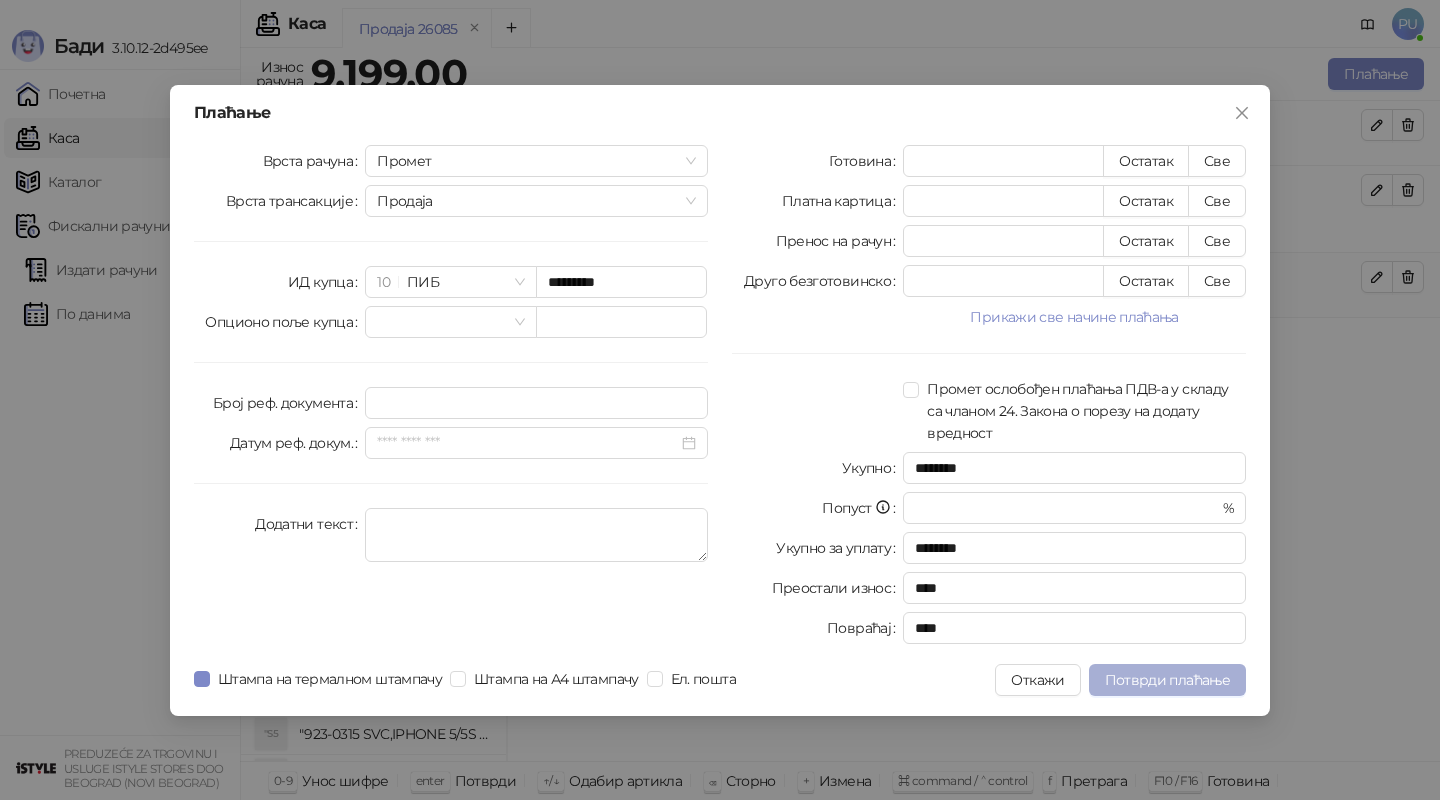 click on "Потврди плаћање" at bounding box center (1167, 680) 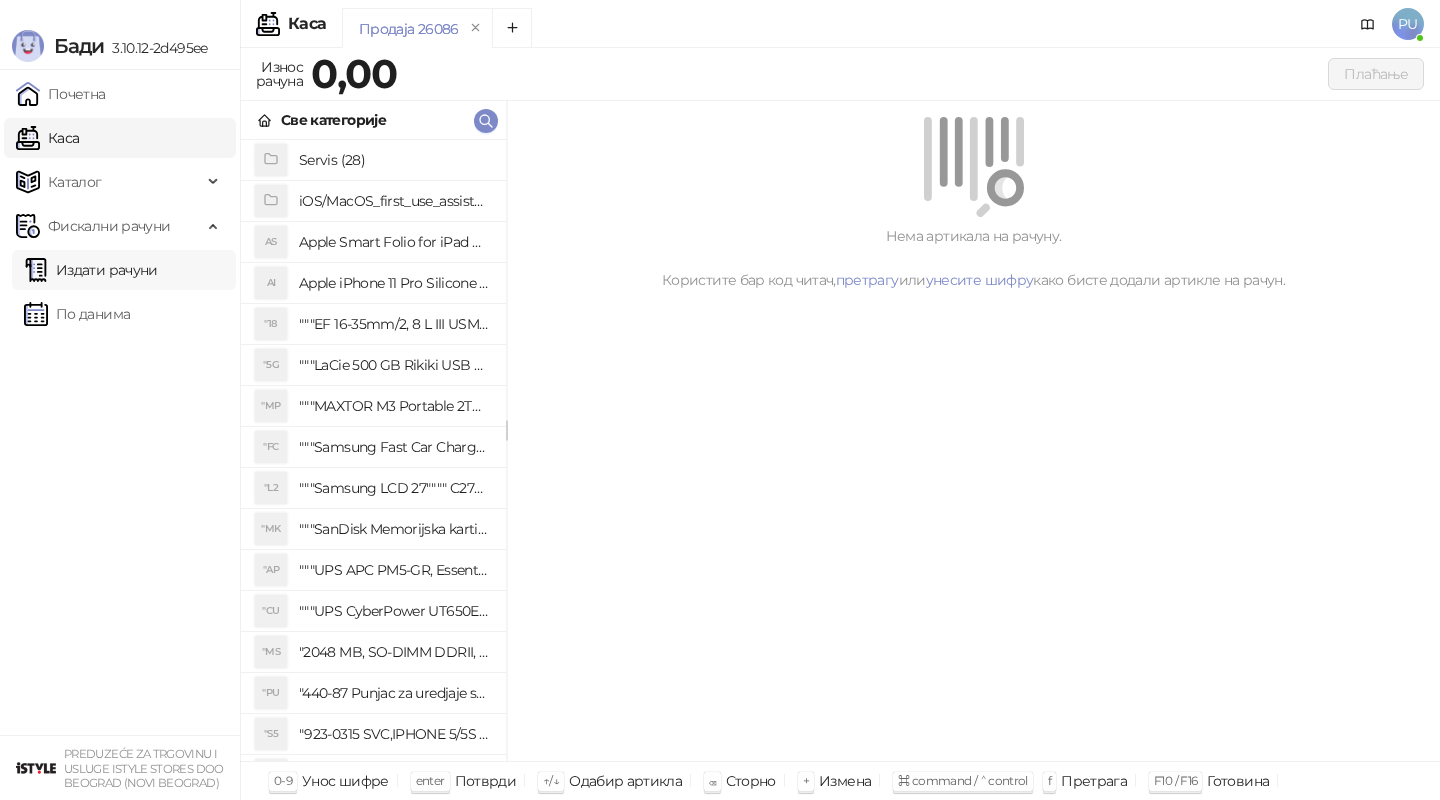 click on "Издати рачуни" at bounding box center (91, 270) 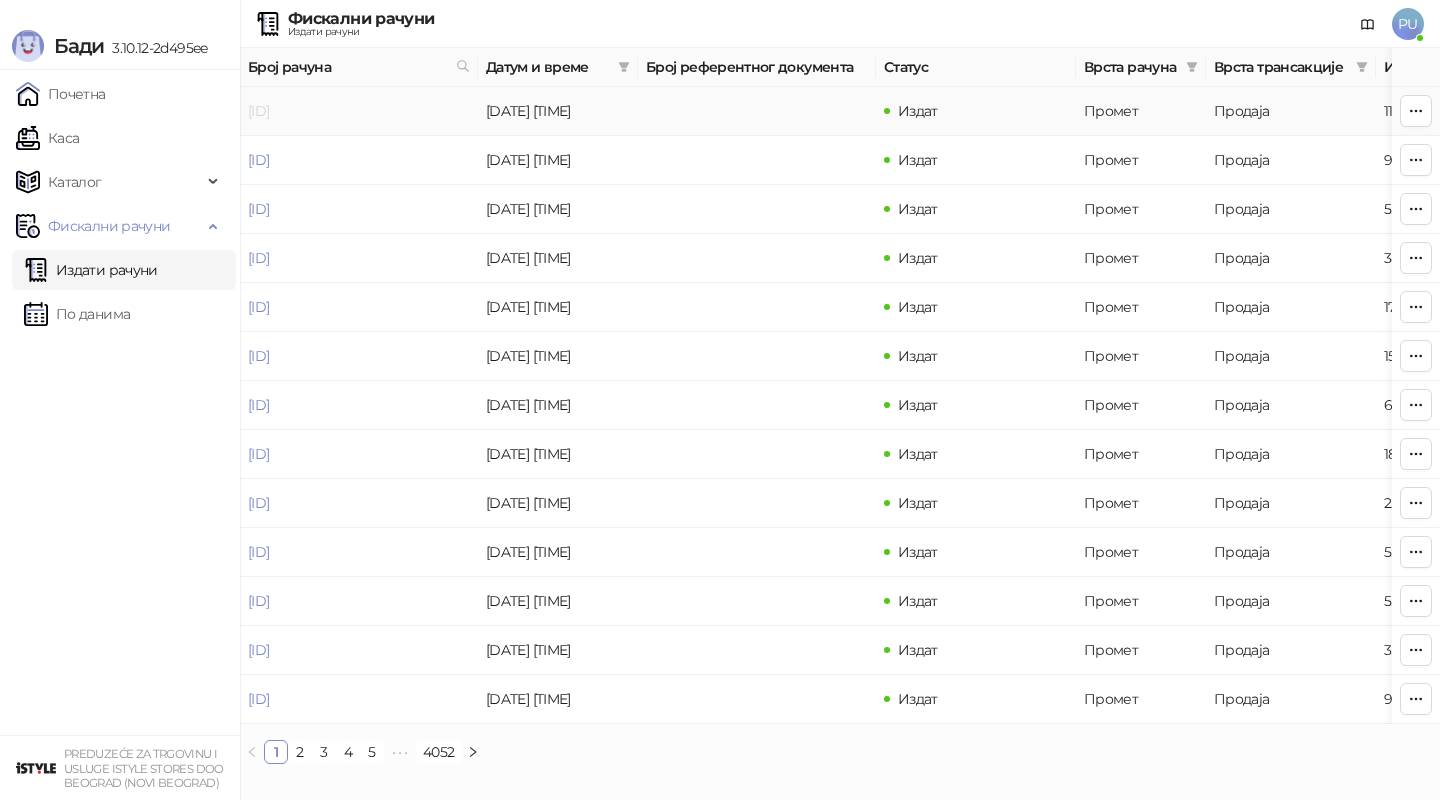 click on "[ID]" at bounding box center (258, 111) 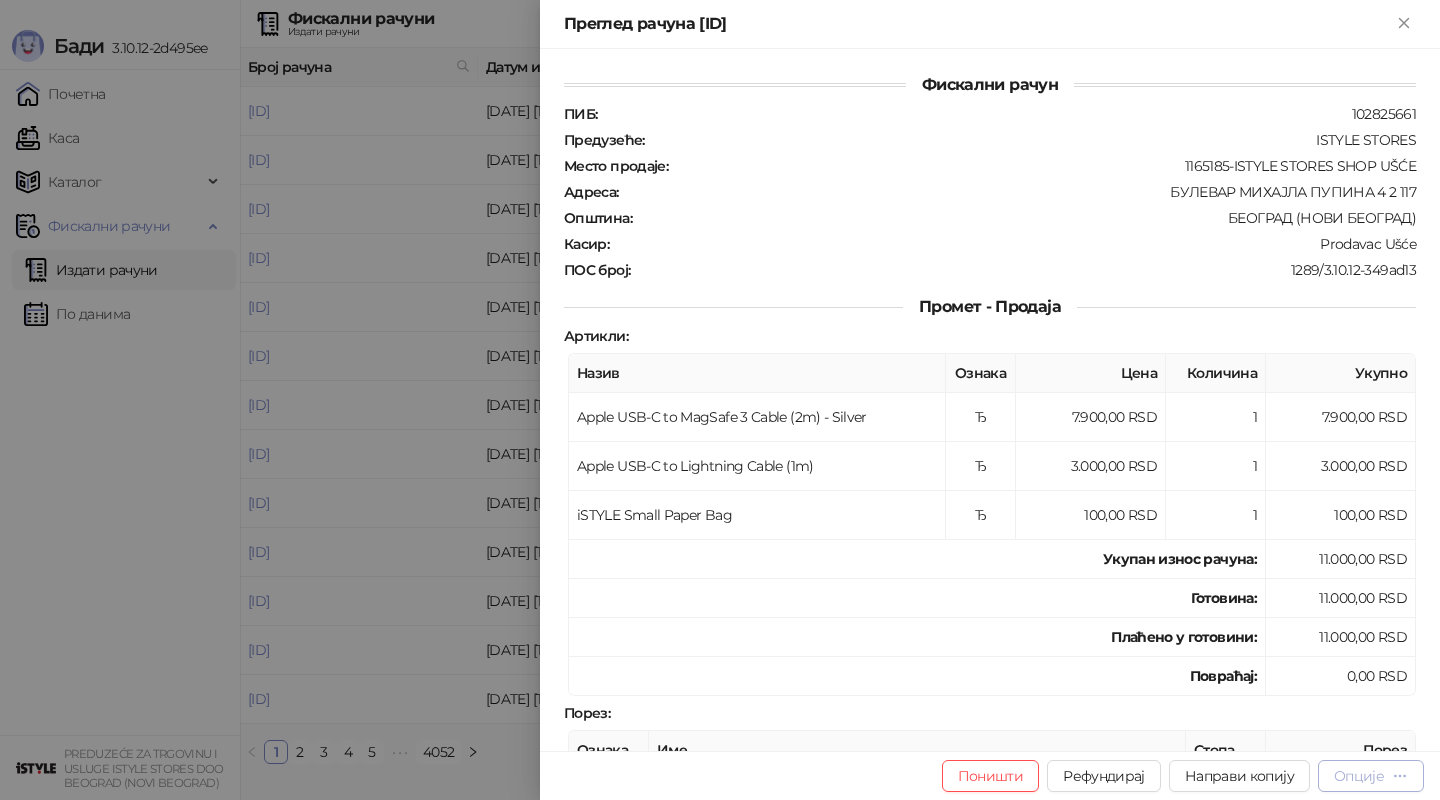 click on "Опције" at bounding box center [1359, 776] 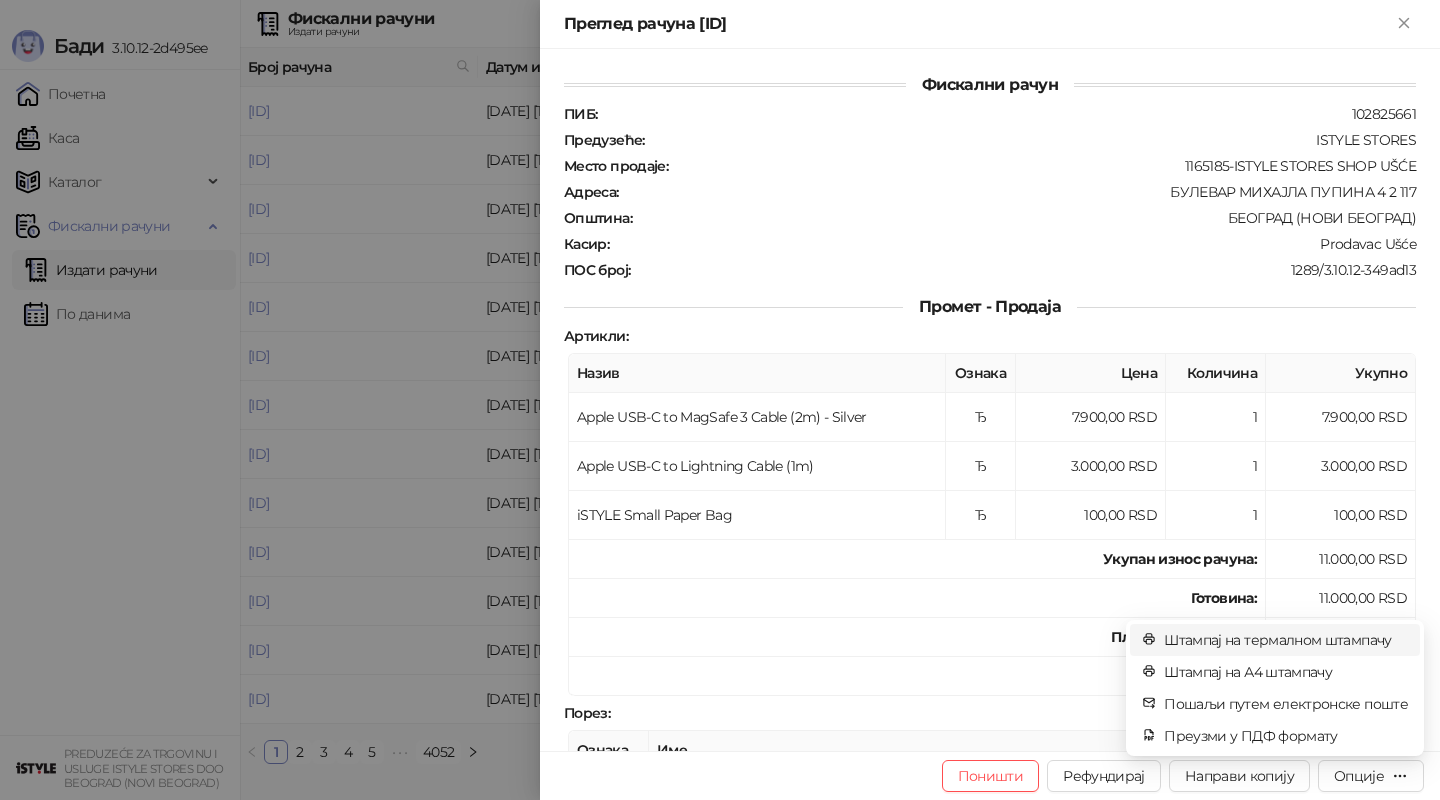 click on "Штампај на термалном штампачу" at bounding box center [1286, 640] 